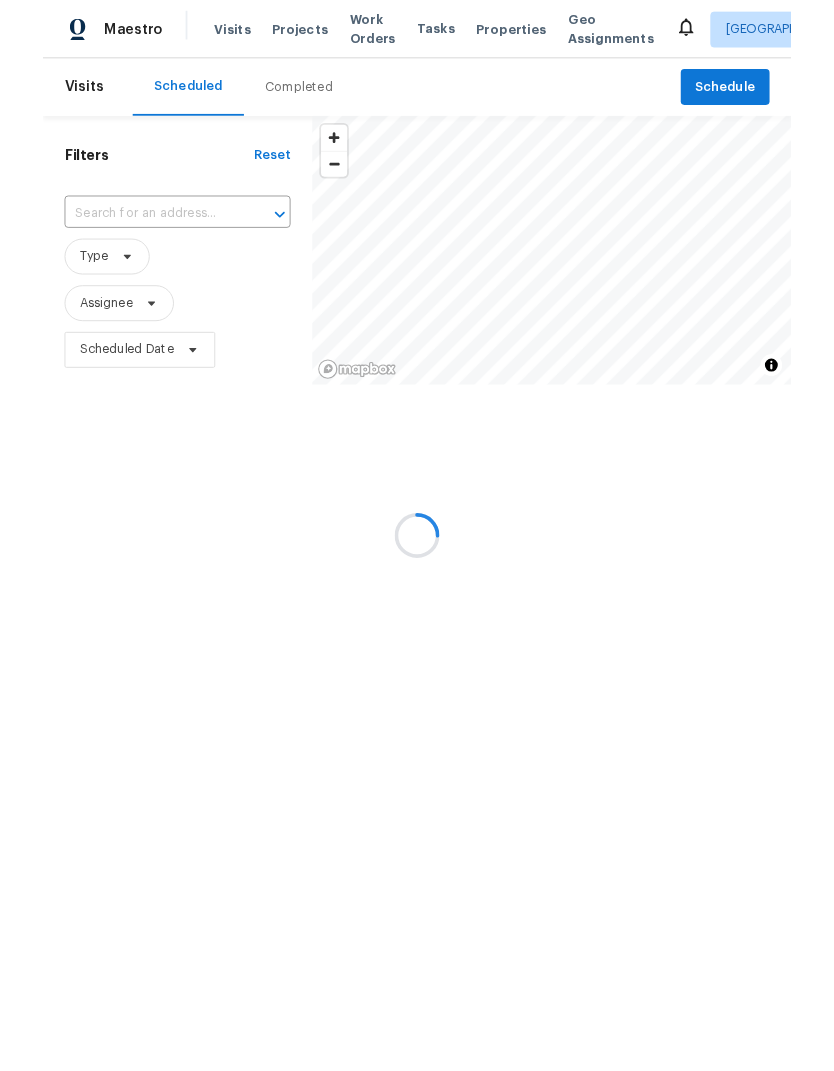 scroll, scrollTop: 0, scrollLeft: 0, axis: both 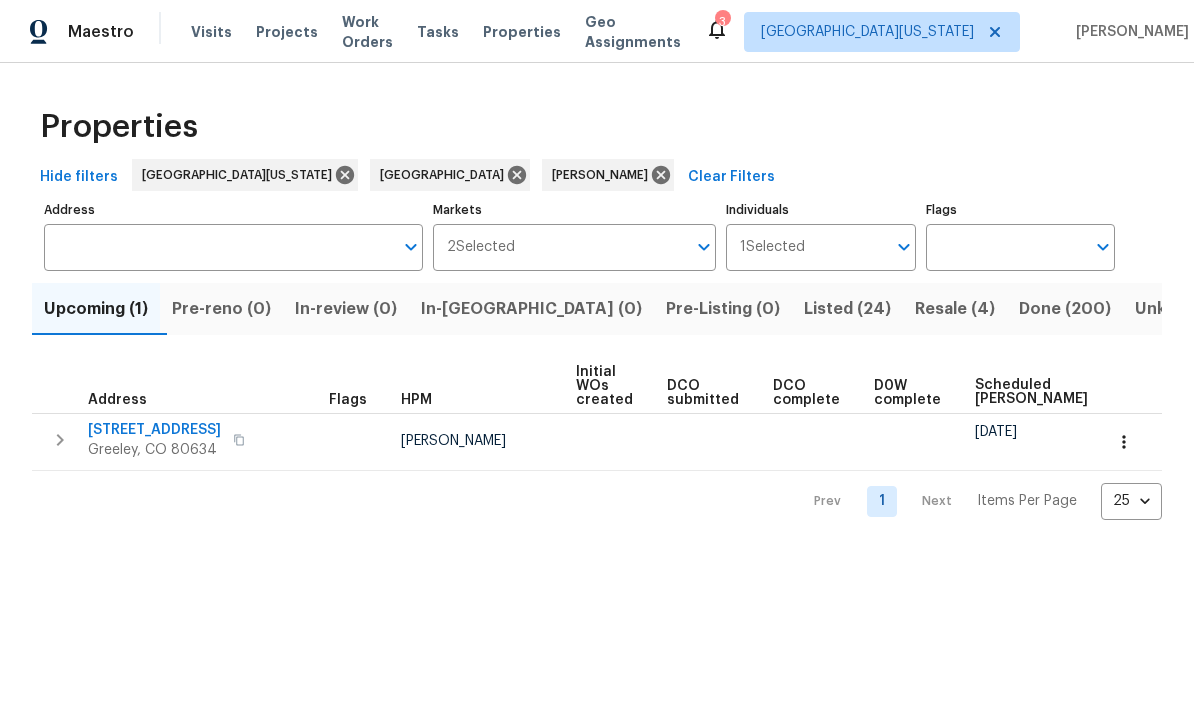 click on "Resale (4)" at bounding box center [955, 309] 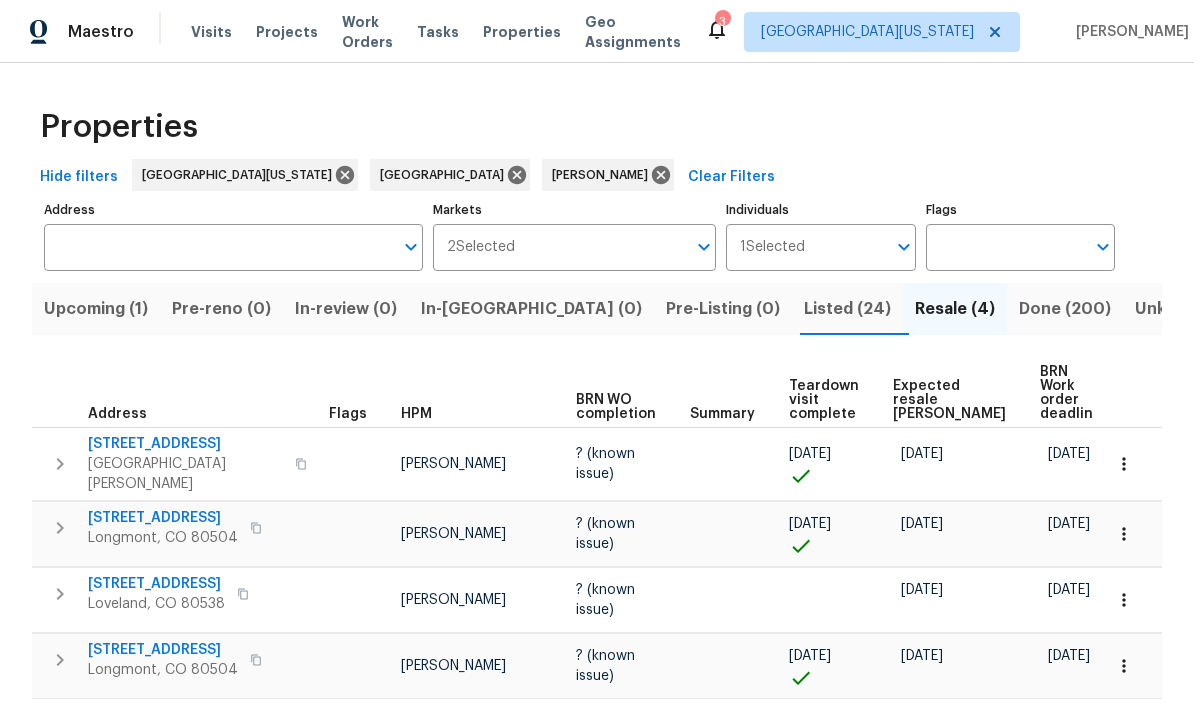 click on "Expected resale COE" at bounding box center [949, 400] 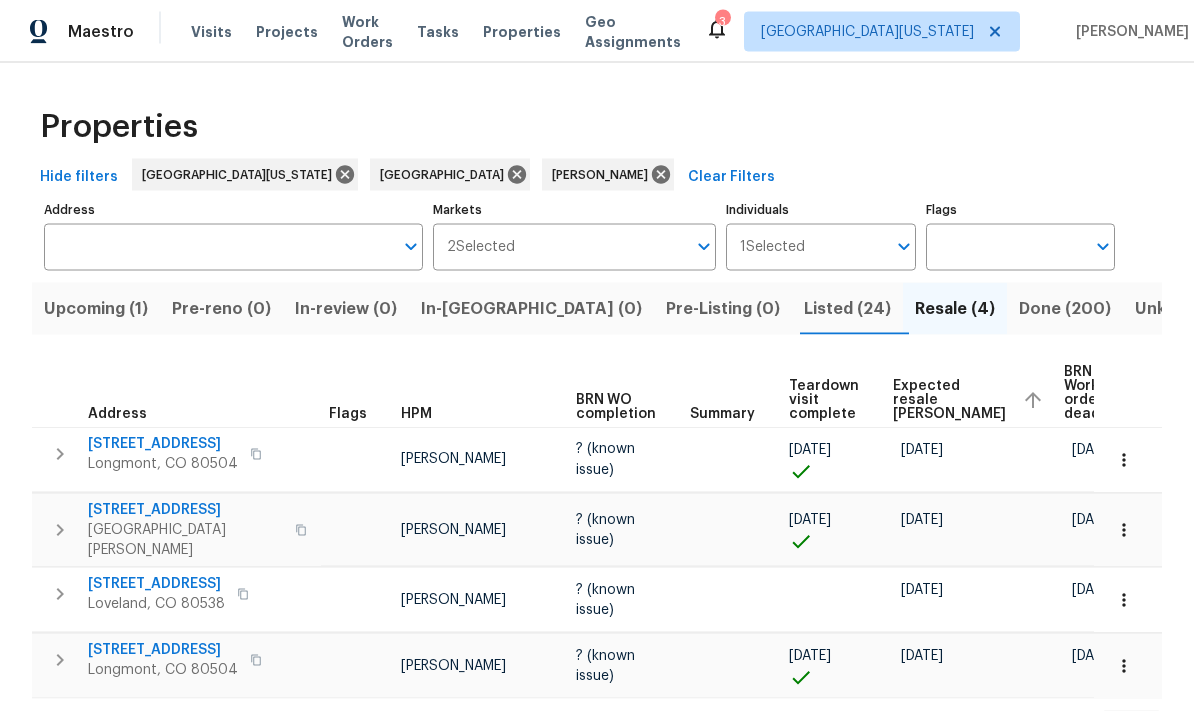 scroll, scrollTop: 62, scrollLeft: 0, axis: vertical 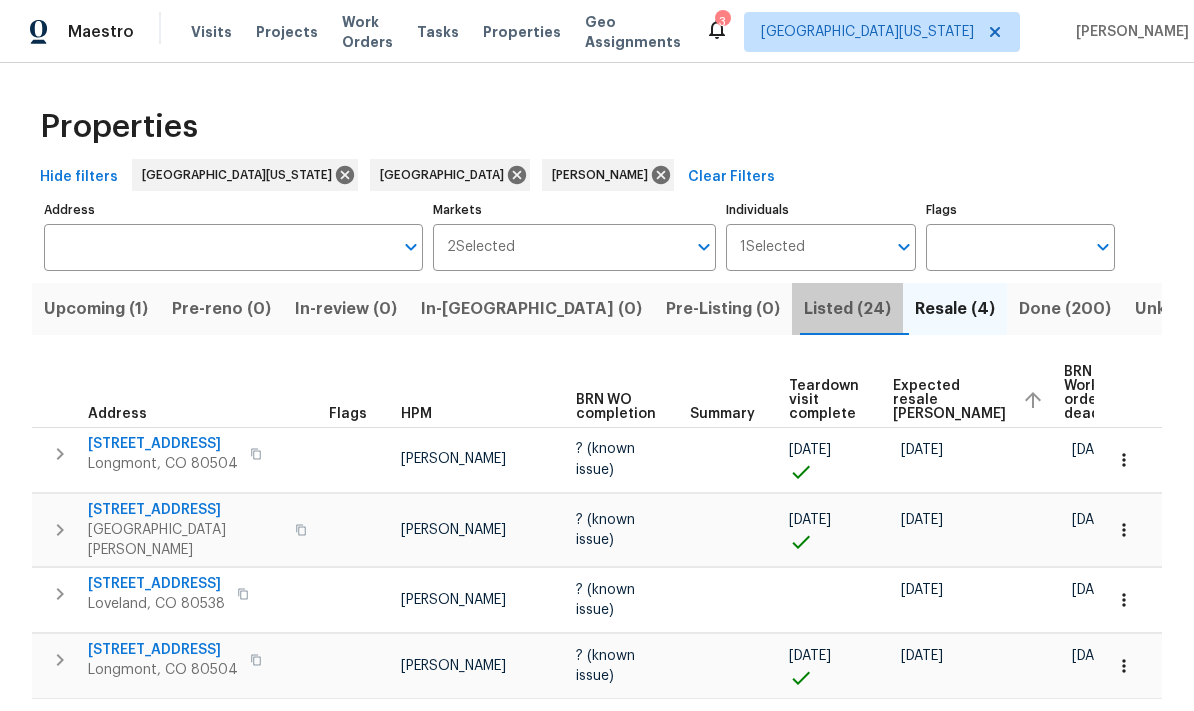 click on "Listed (24)" at bounding box center (847, 309) 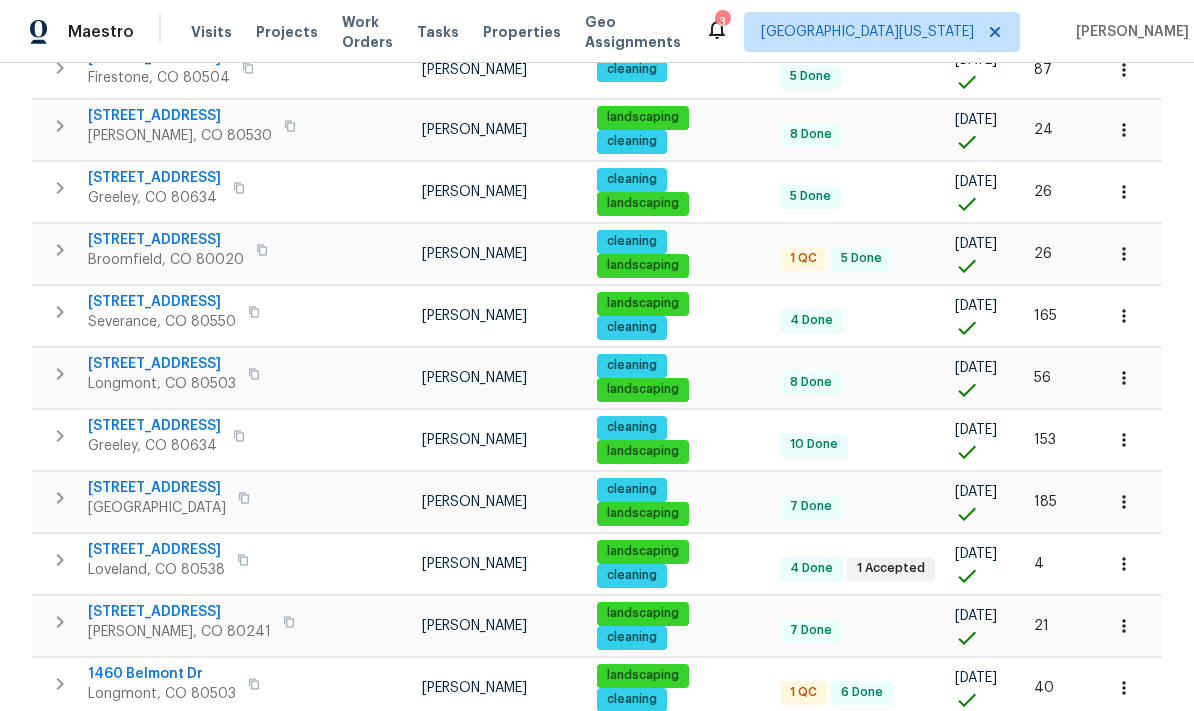 scroll, scrollTop: 1169, scrollLeft: 0, axis: vertical 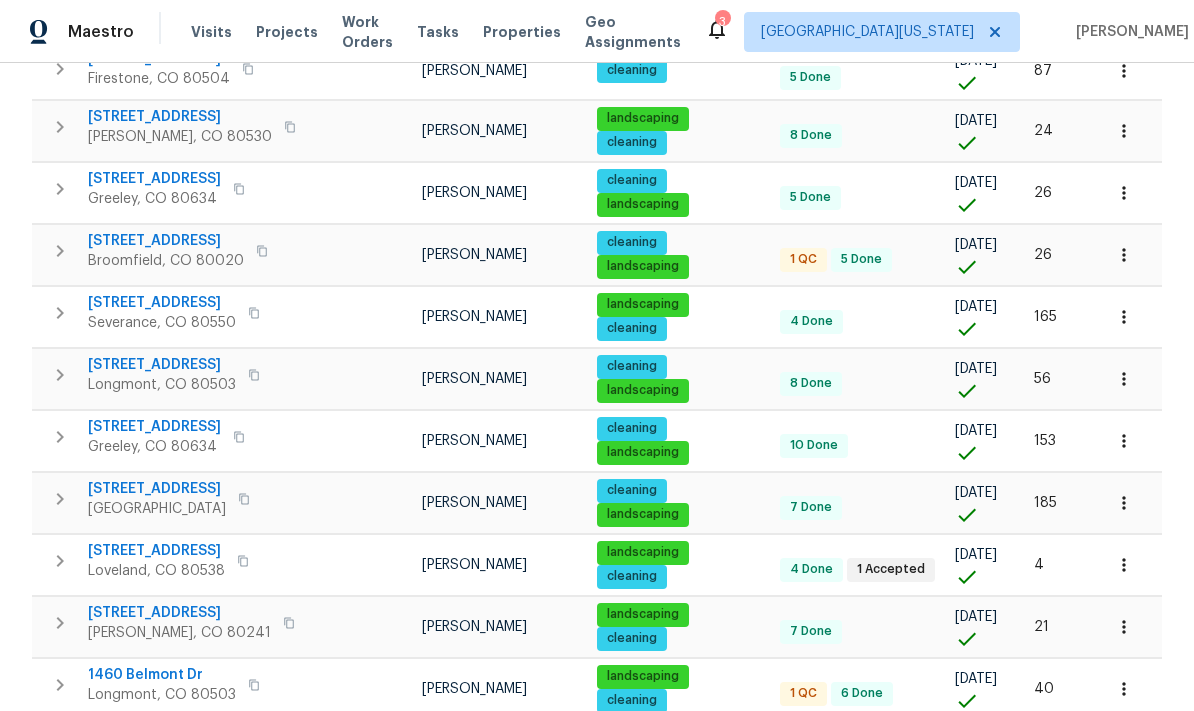 click on "Thornton, CO 80241" at bounding box center (179, 633) 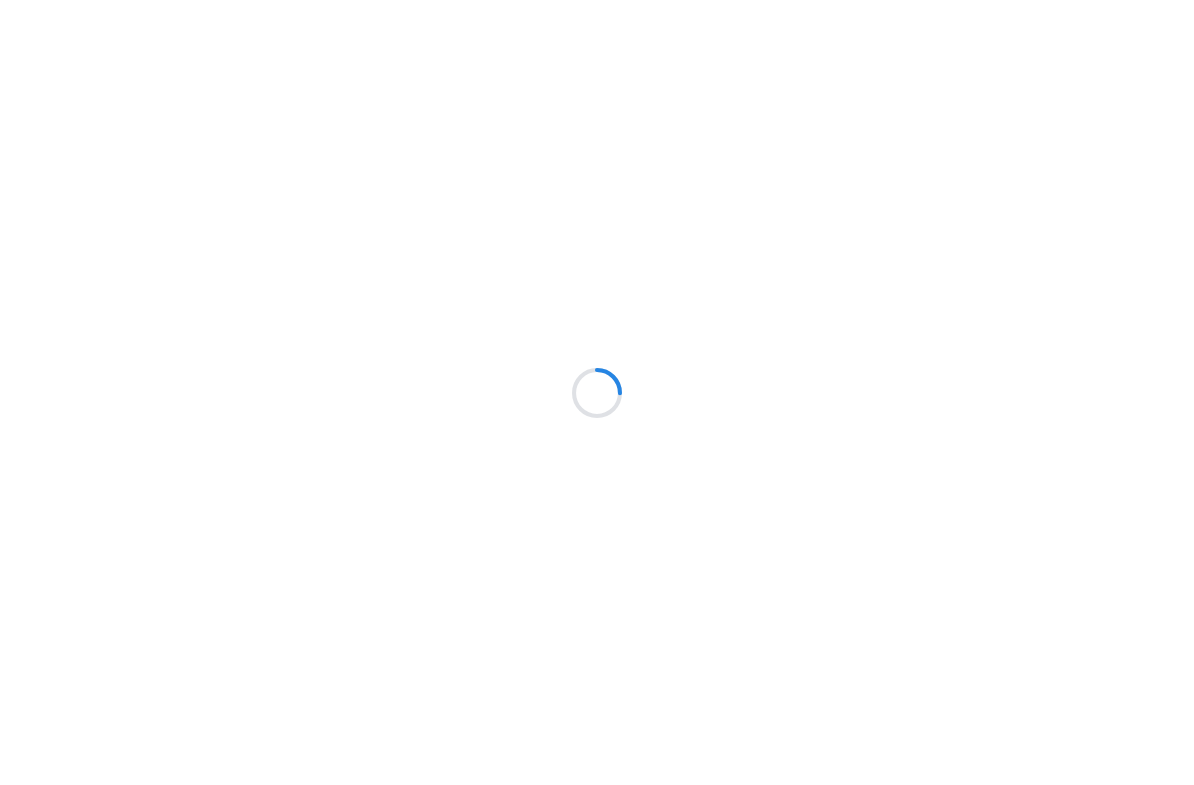 scroll, scrollTop: 0, scrollLeft: 0, axis: both 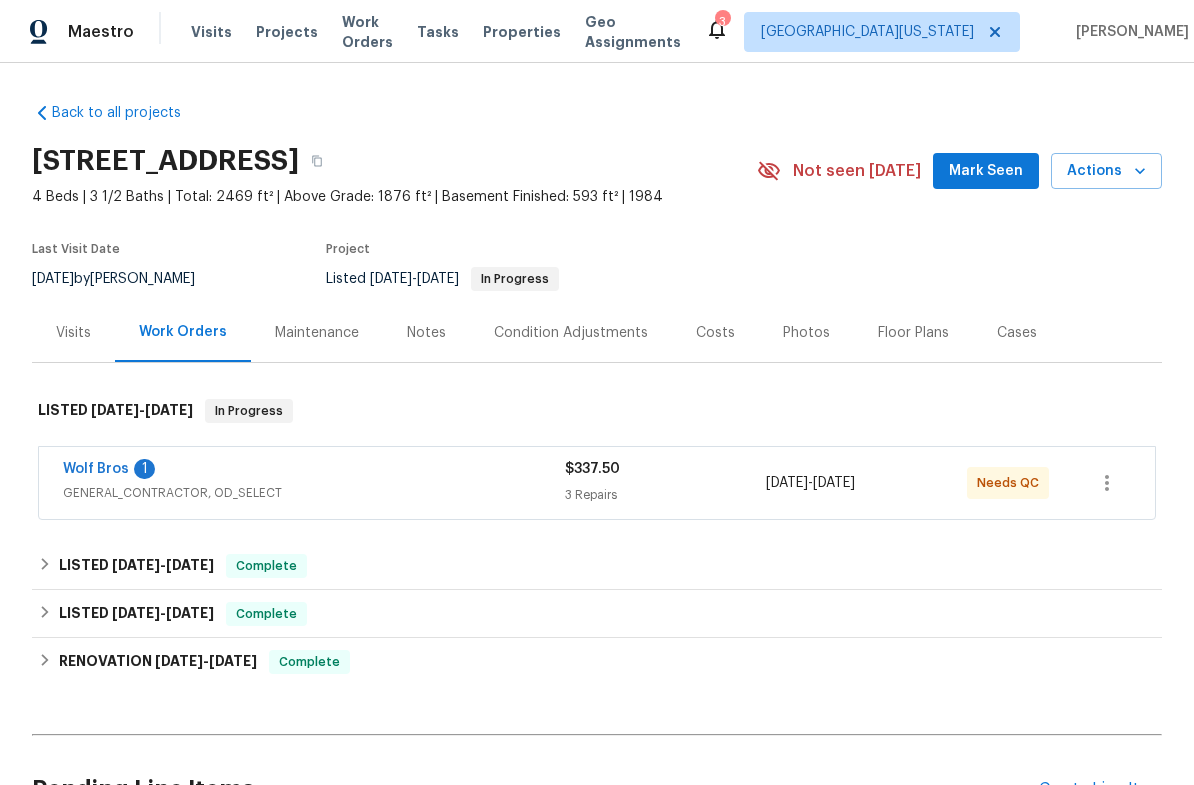 click on "Wolf Bros" at bounding box center (96, 469) 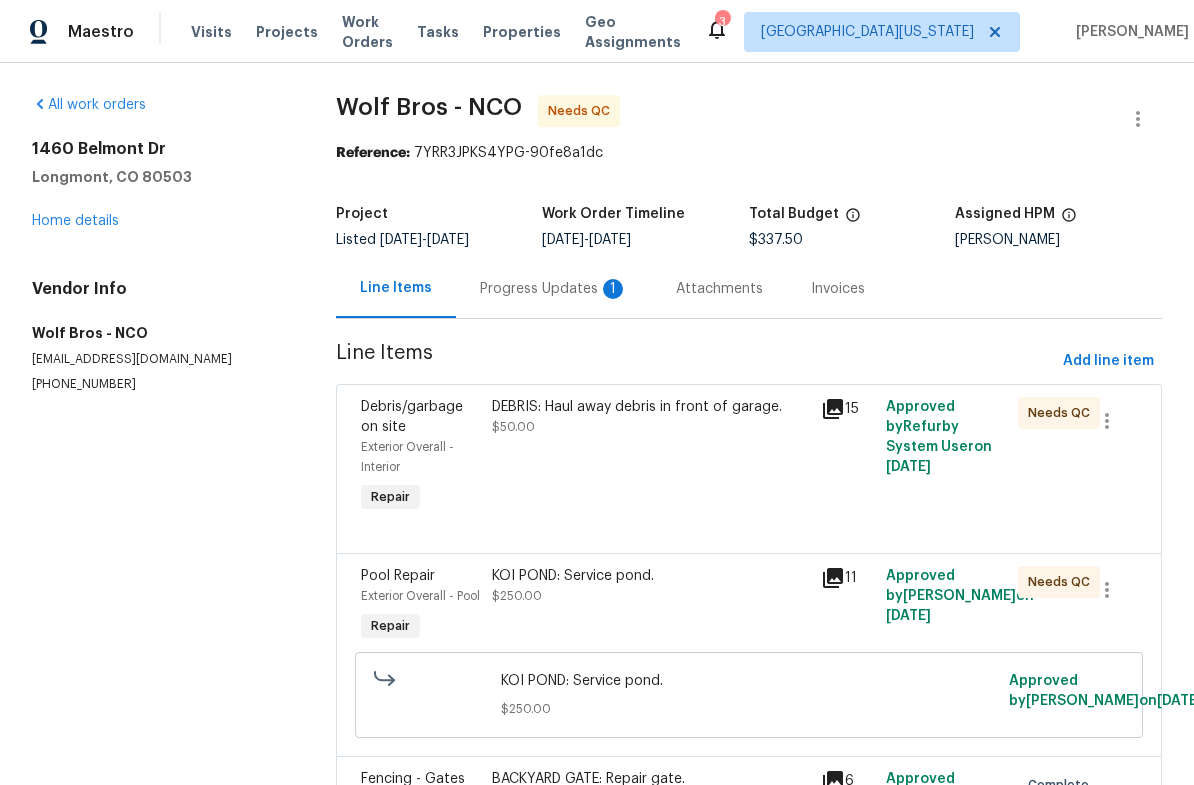 click on "Progress Updates 1" at bounding box center (554, 288) 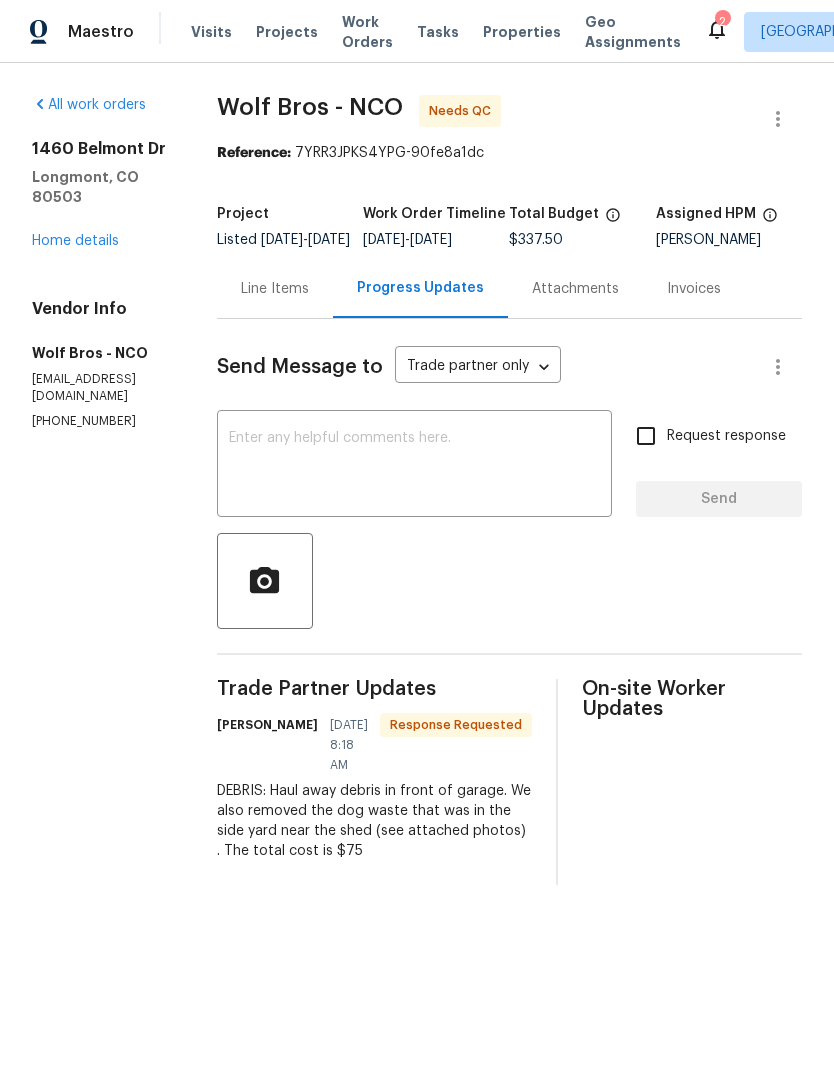 scroll, scrollTop: 0, scrollLeft: 0, axis: both 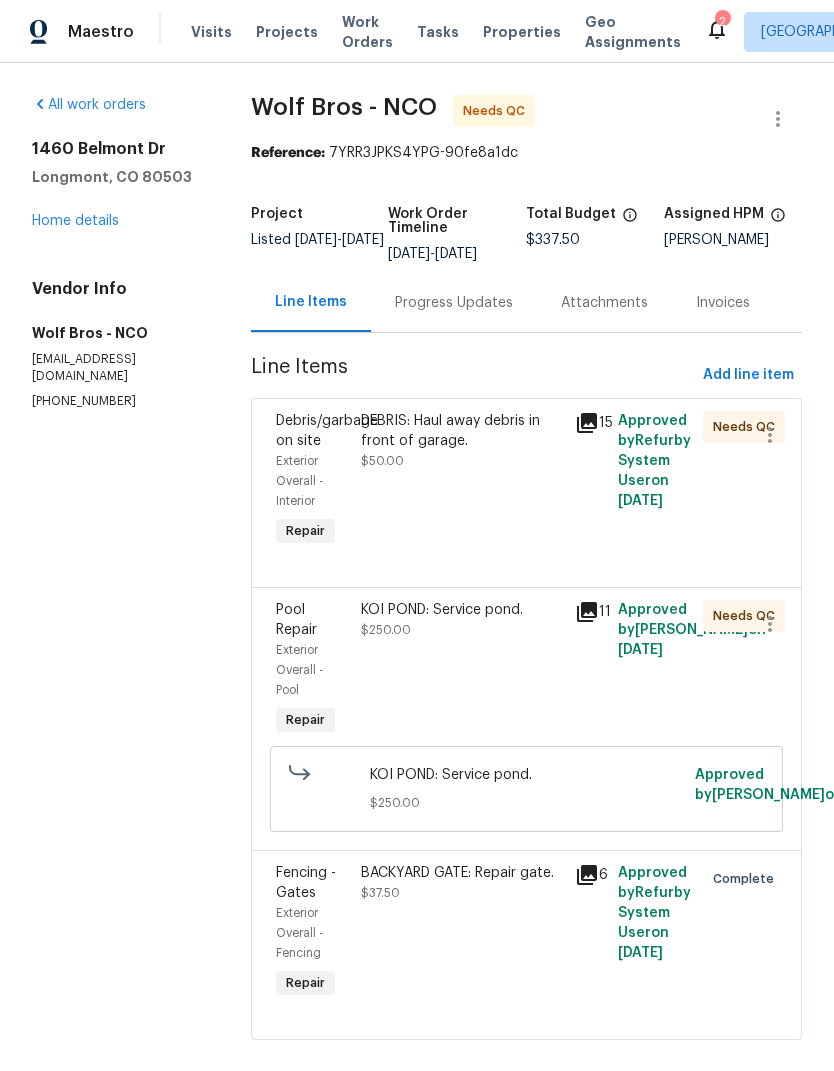 click on "DEBRIS:  Haul away debris in front of garage." at bounding box center (462, 431) 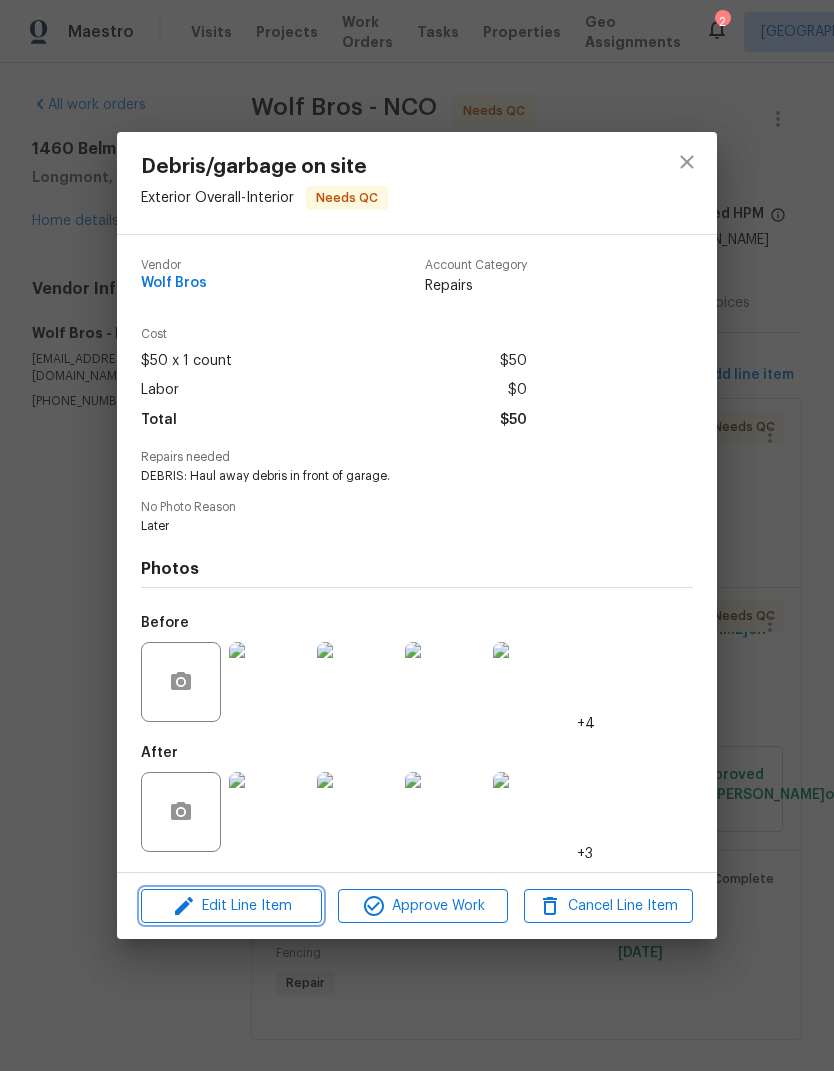 click on "Edit Line Item" at bounding box center (231, 906) 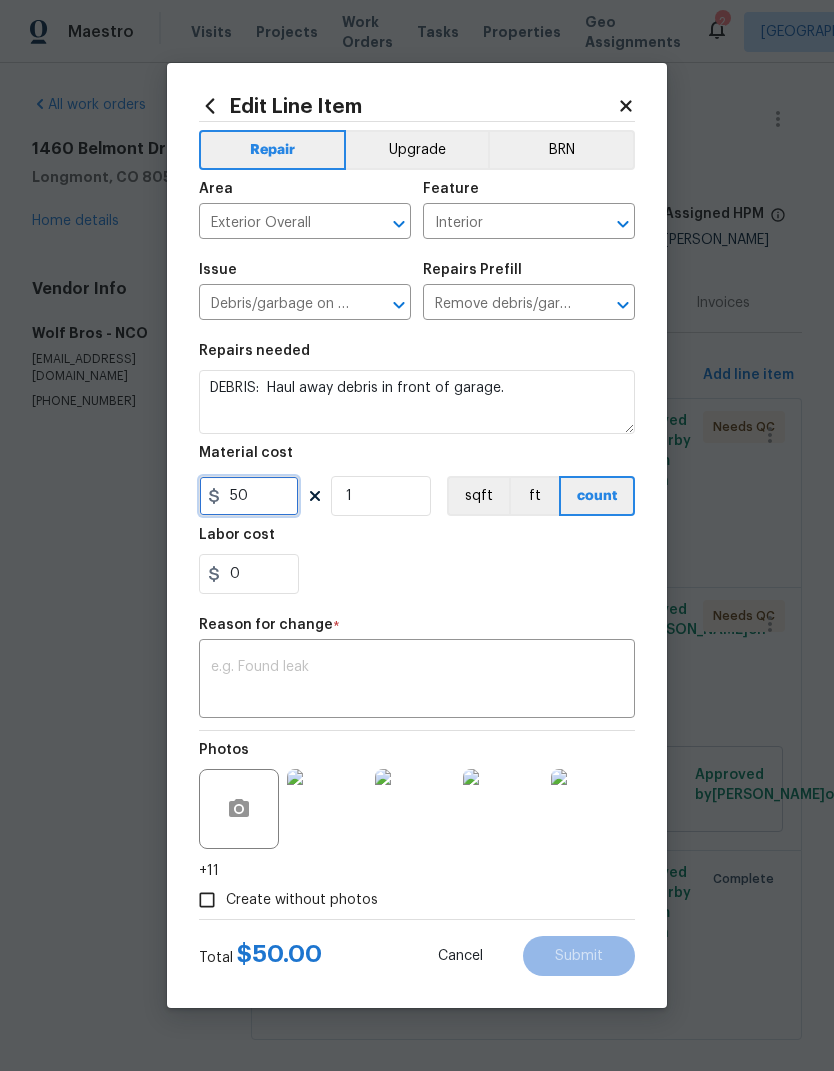 click on "50" at bounding box center [249, 496] 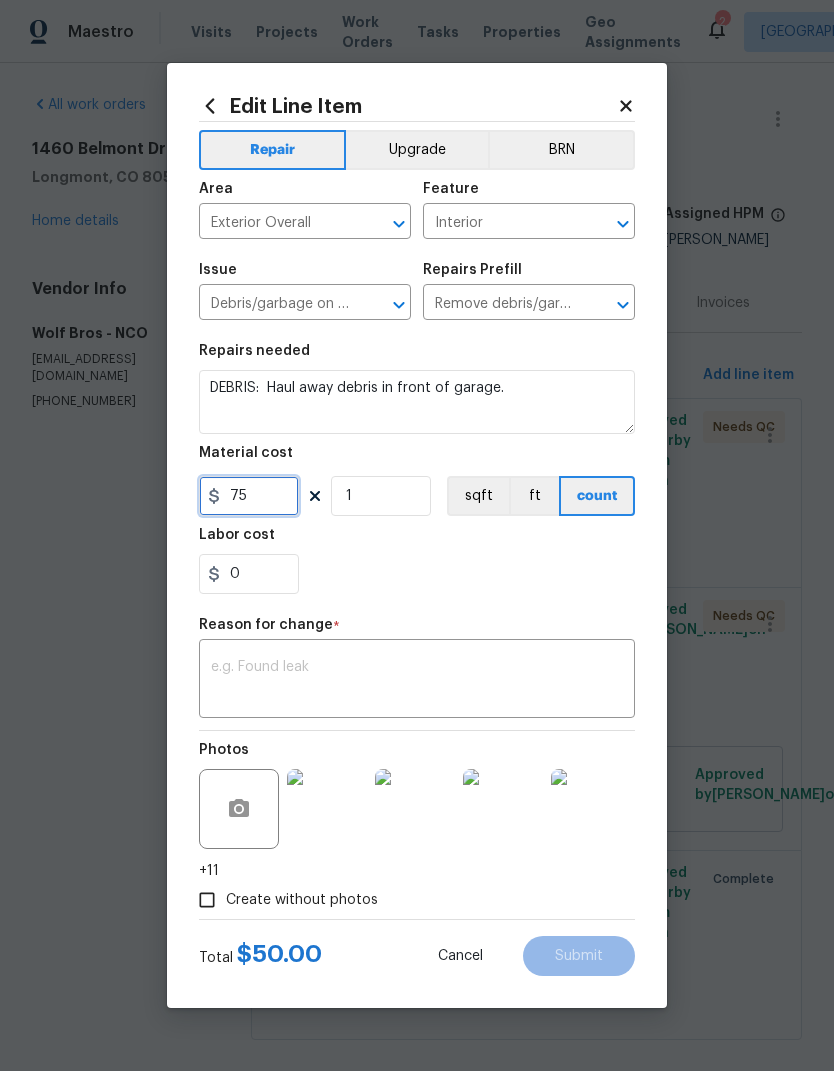 type on "75" 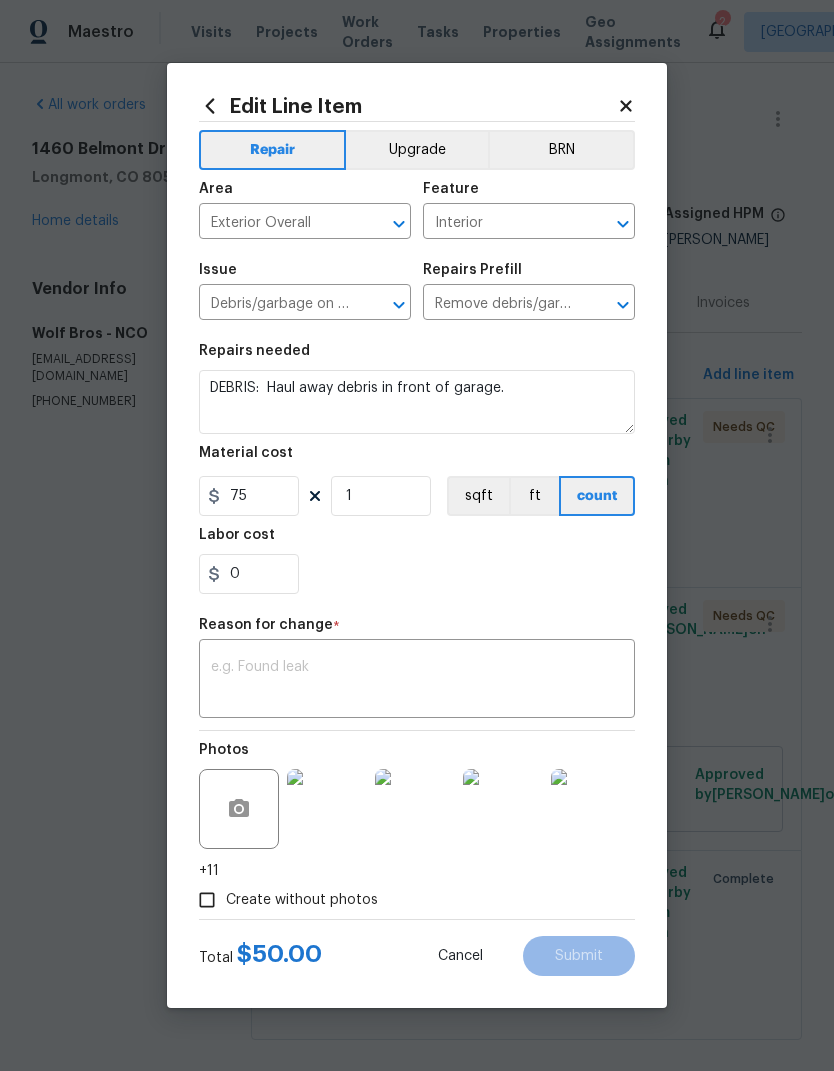 click on "0" at bounding box center [417, 574] 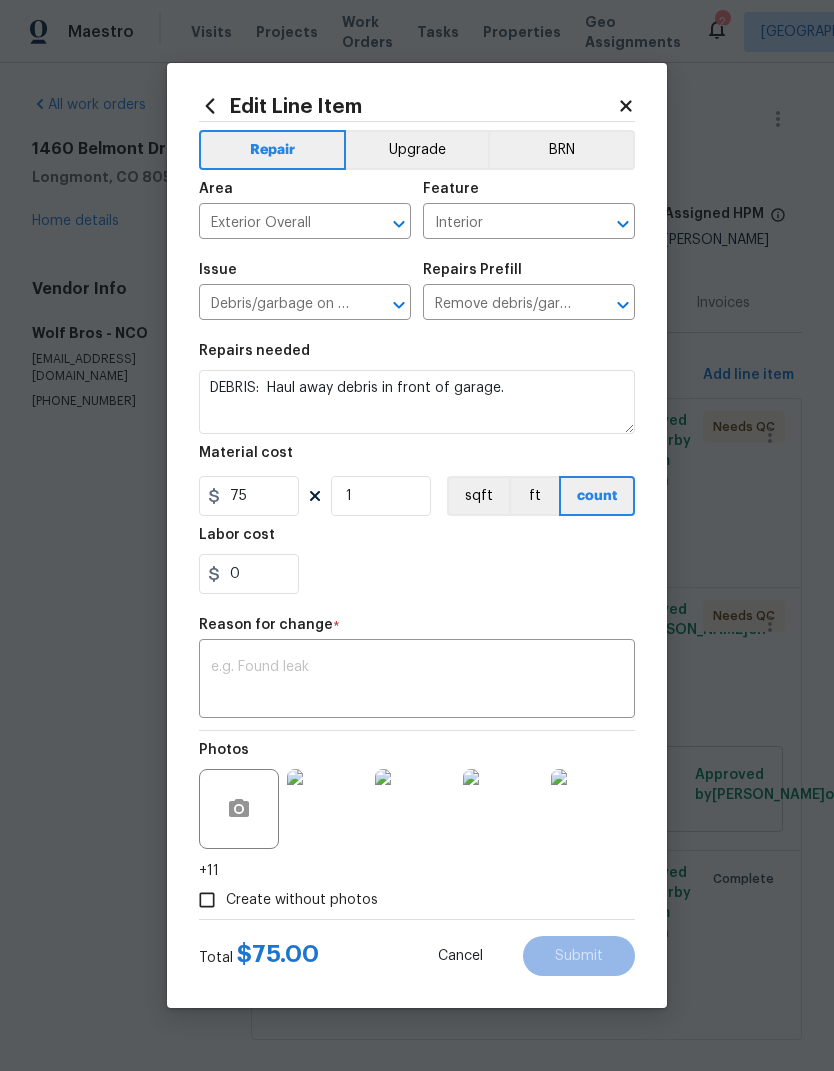 click at bounding box center (417, 681) 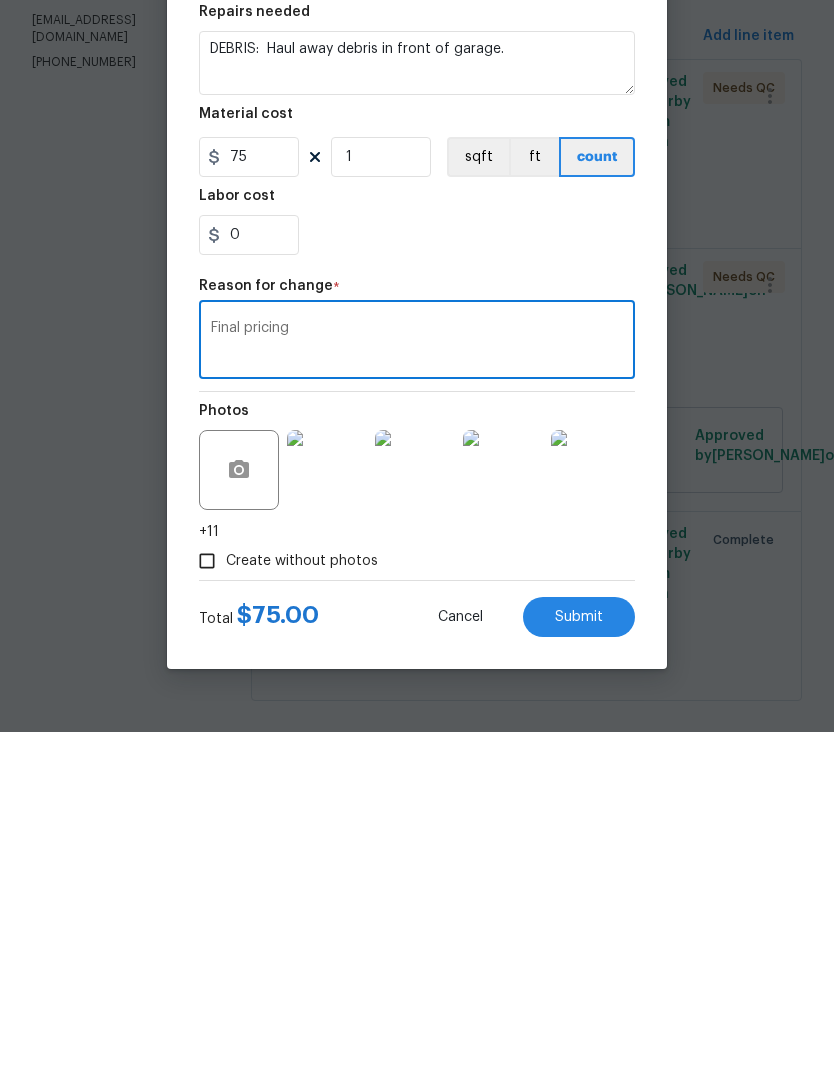 type on "Final pricing" 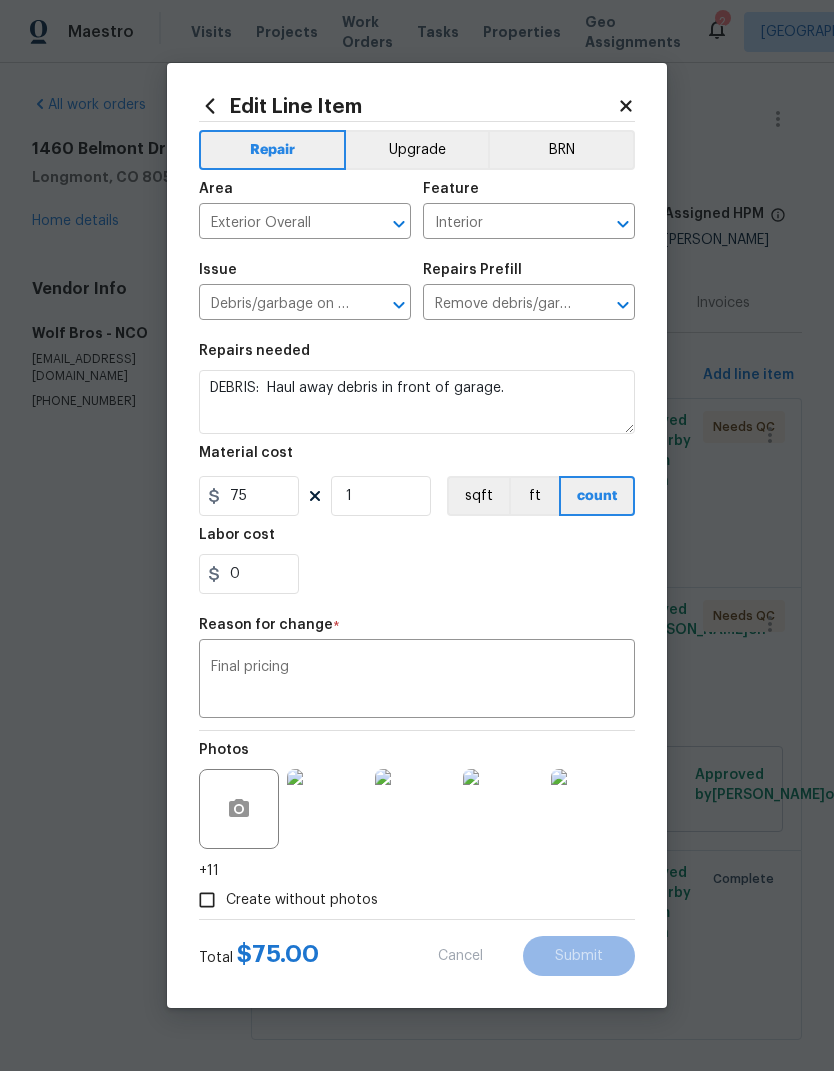 type on "50" 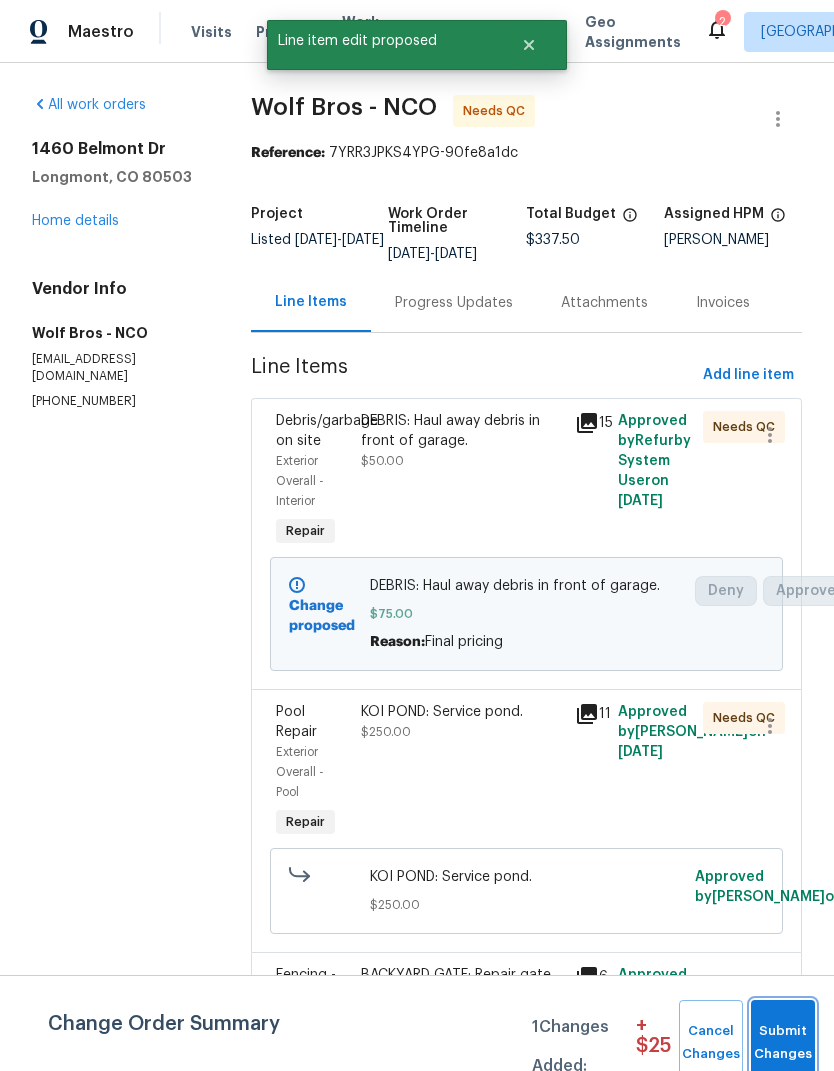 click on "Submit Changes" at bounding box center [783, 1043] 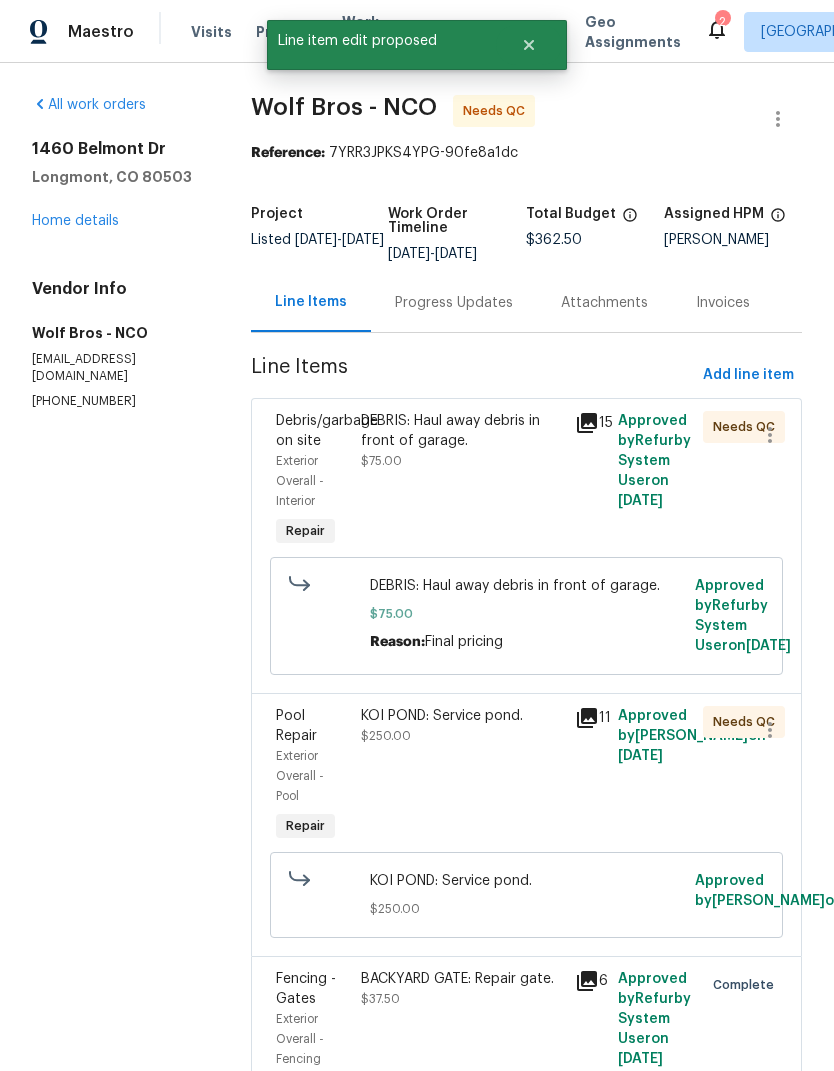click on "KOI POND:  Service pond." at bounding box center [462, 716] 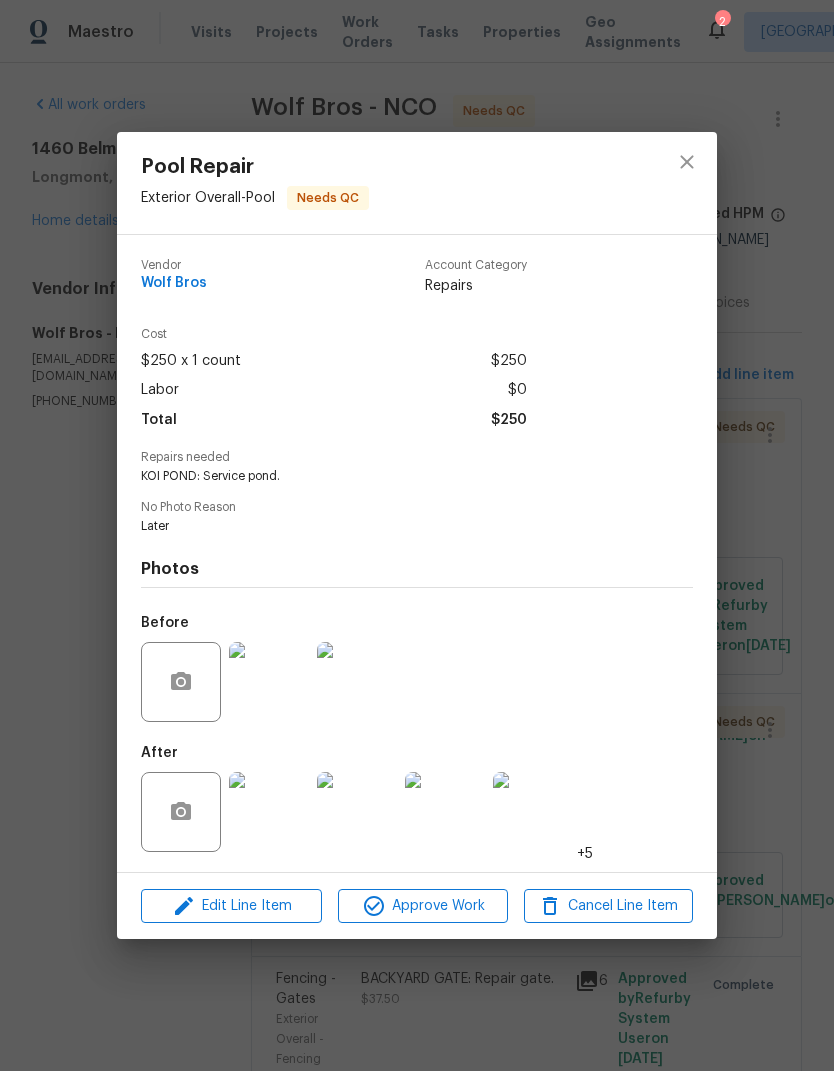 click at bounding box center [533, 812] 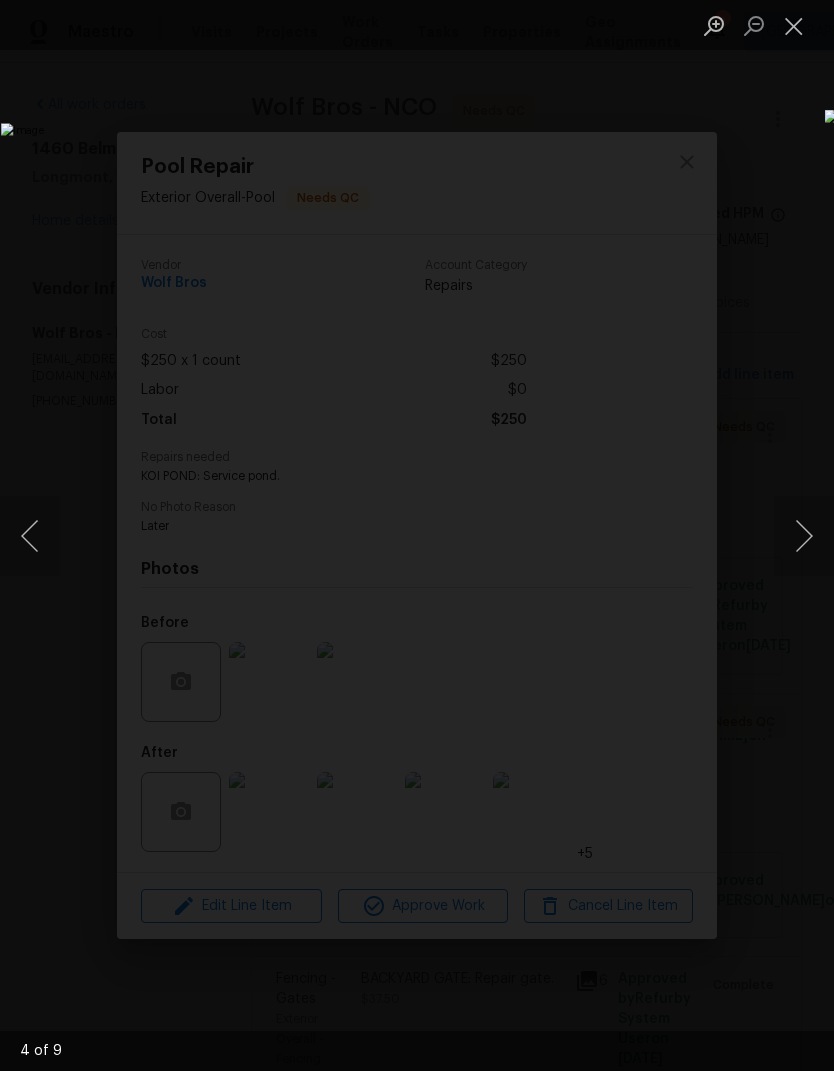 click at bounding box center (804, 536) 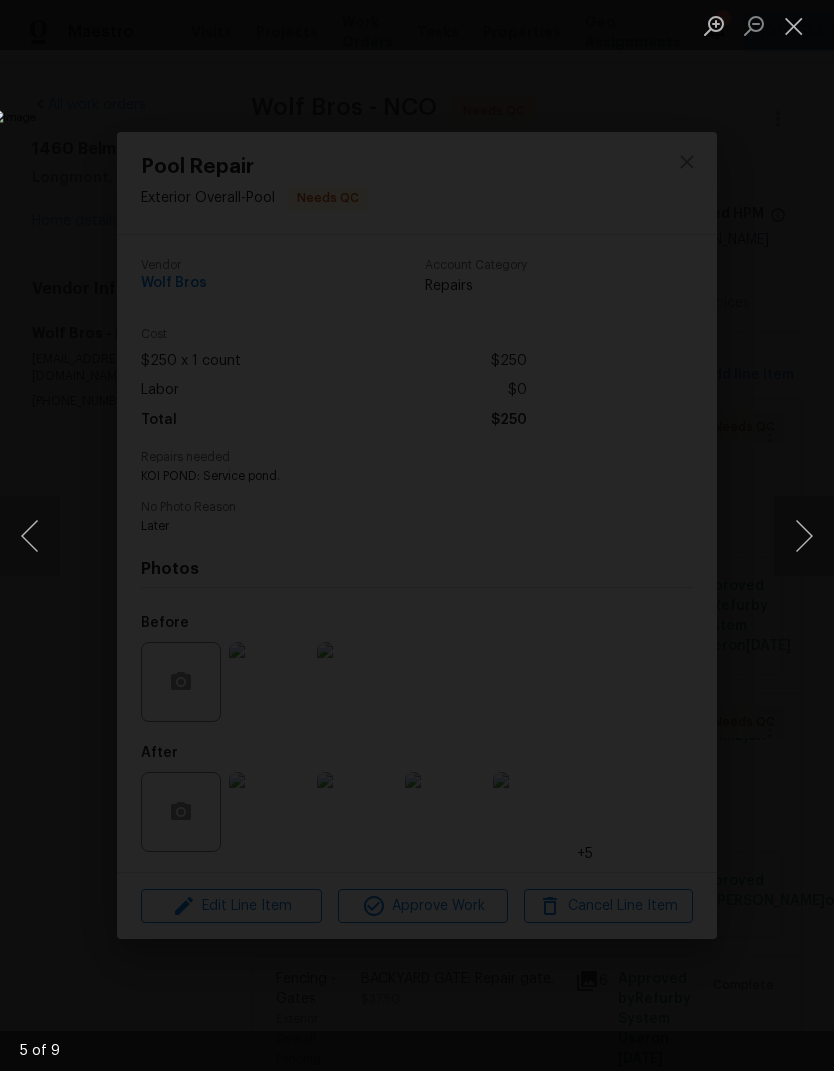 click at bounding box center [804, 536] 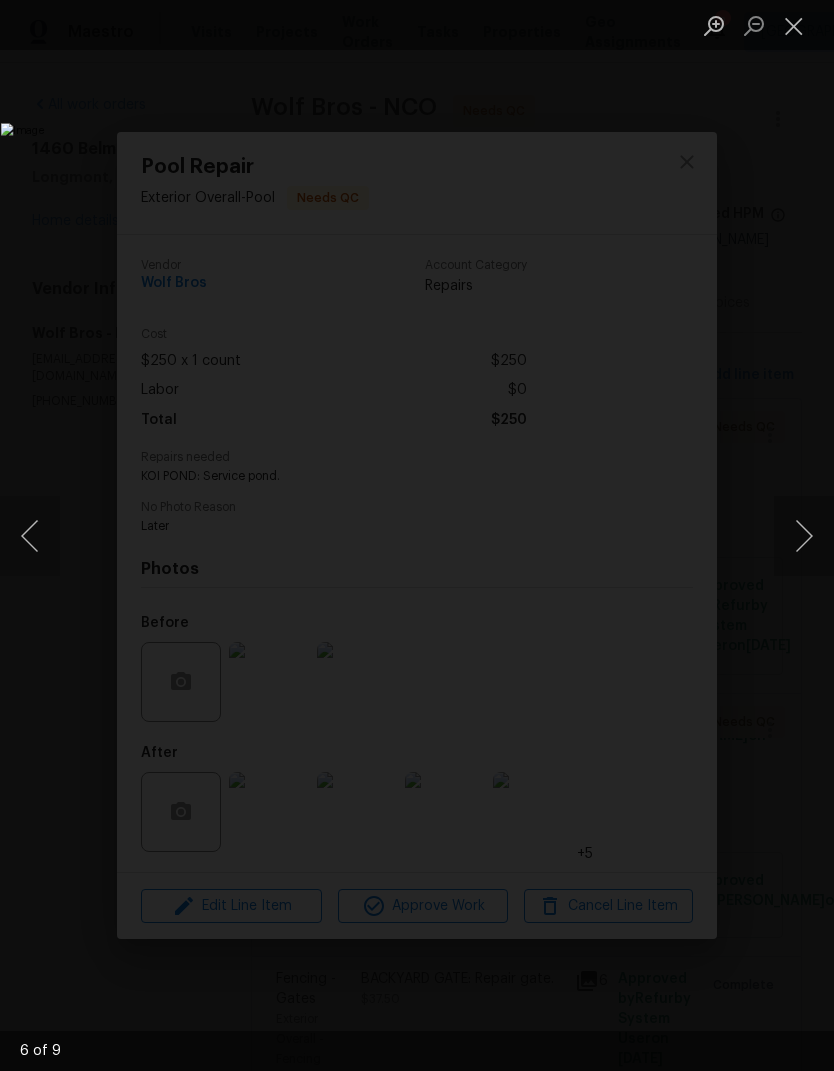 click at bounding box center (804, 536) 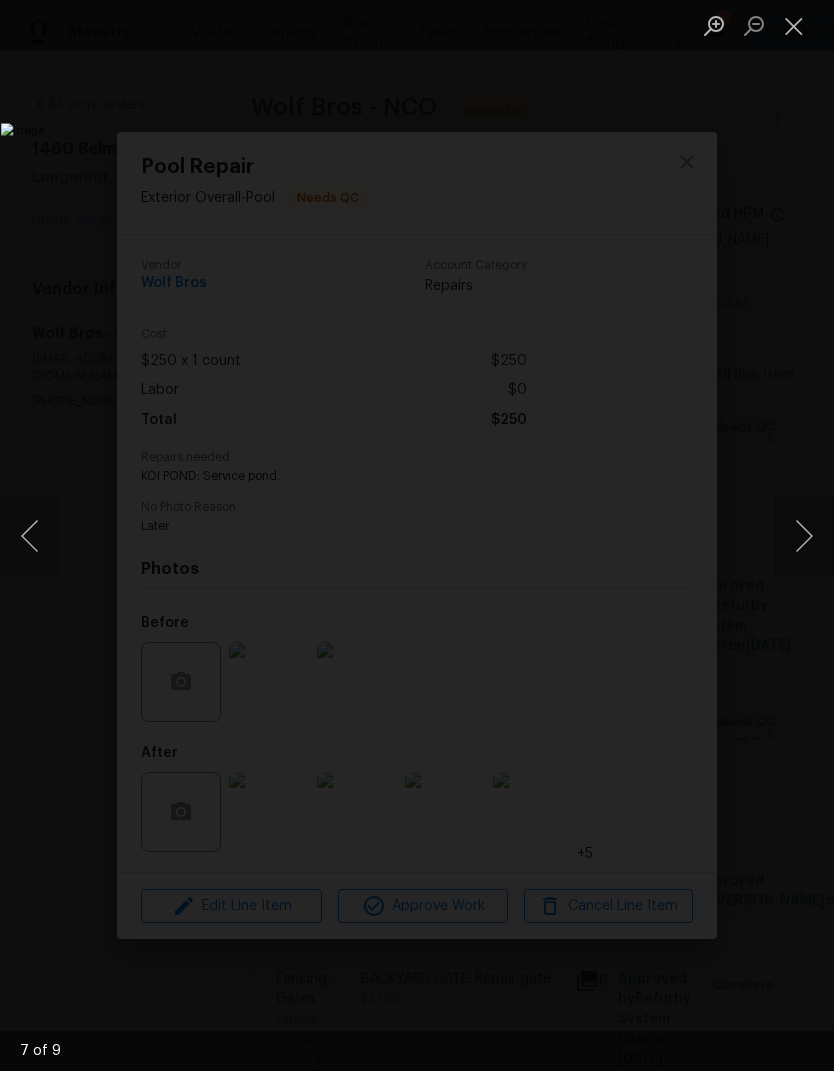 click at bounding box center (804, 536) 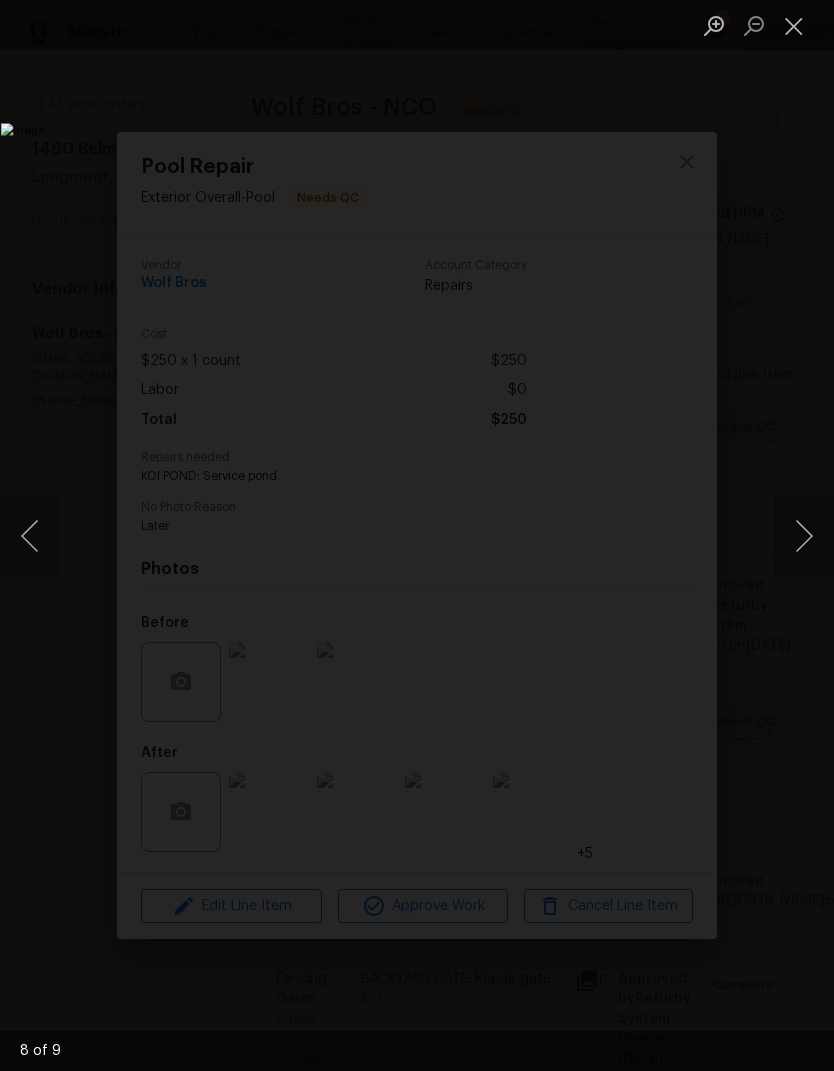 click at bounding box center (804, 536) 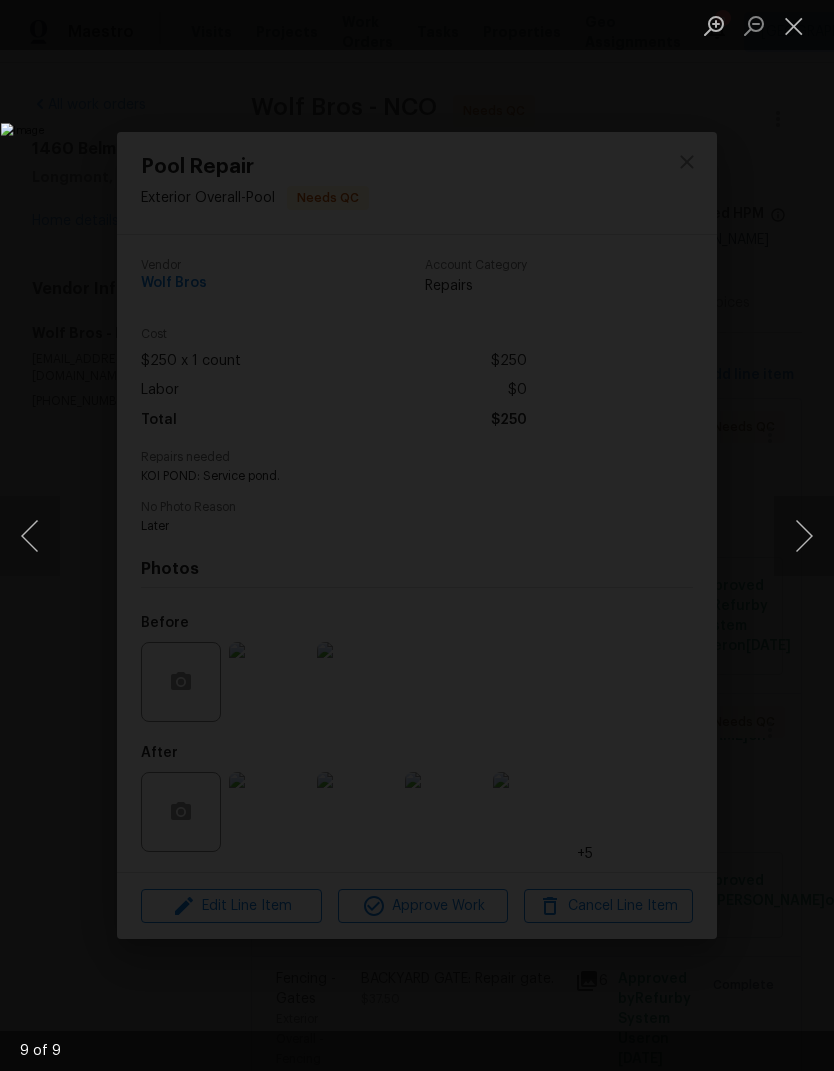 click at bounding box center [804, 536] 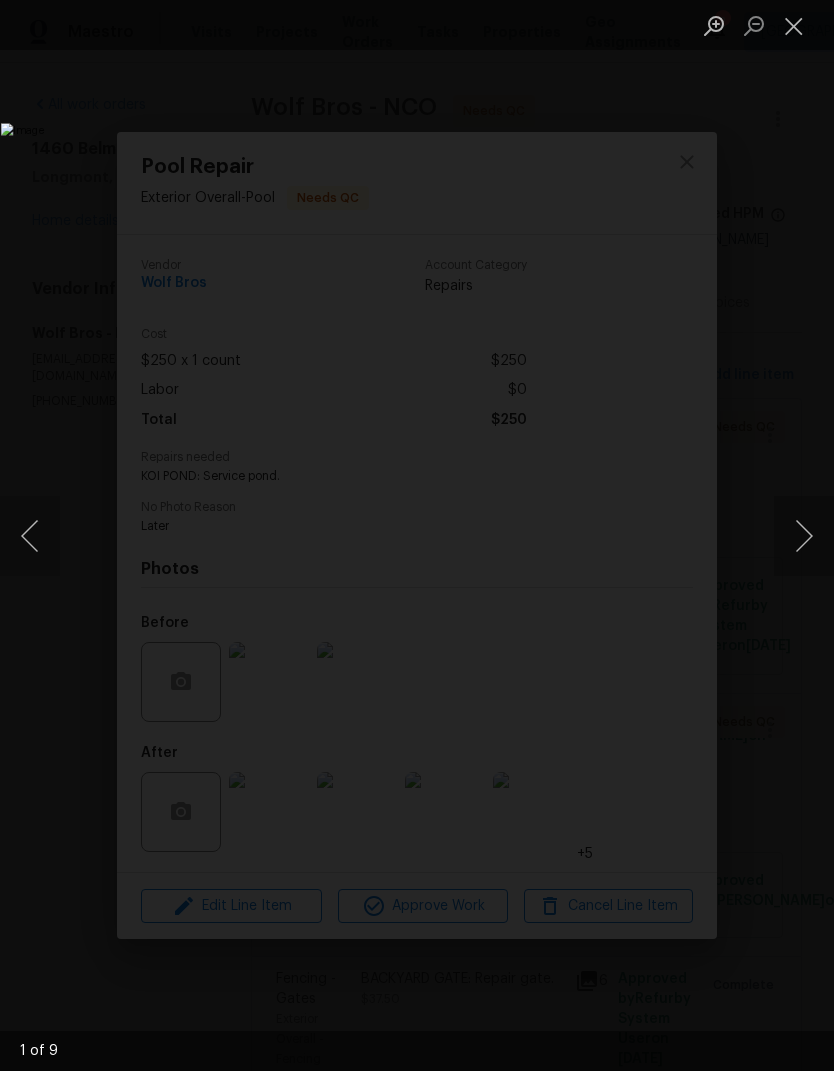 click at bounding box center (804, 536) 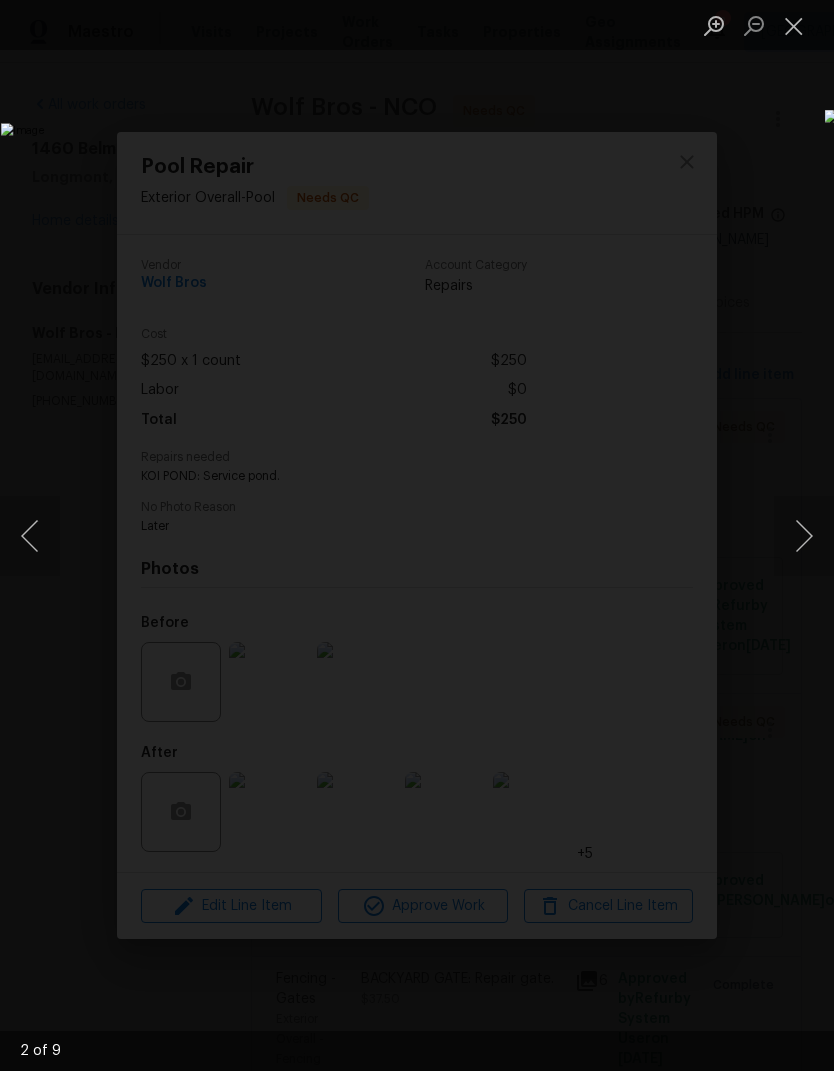 click at bounding box center [804, 536] 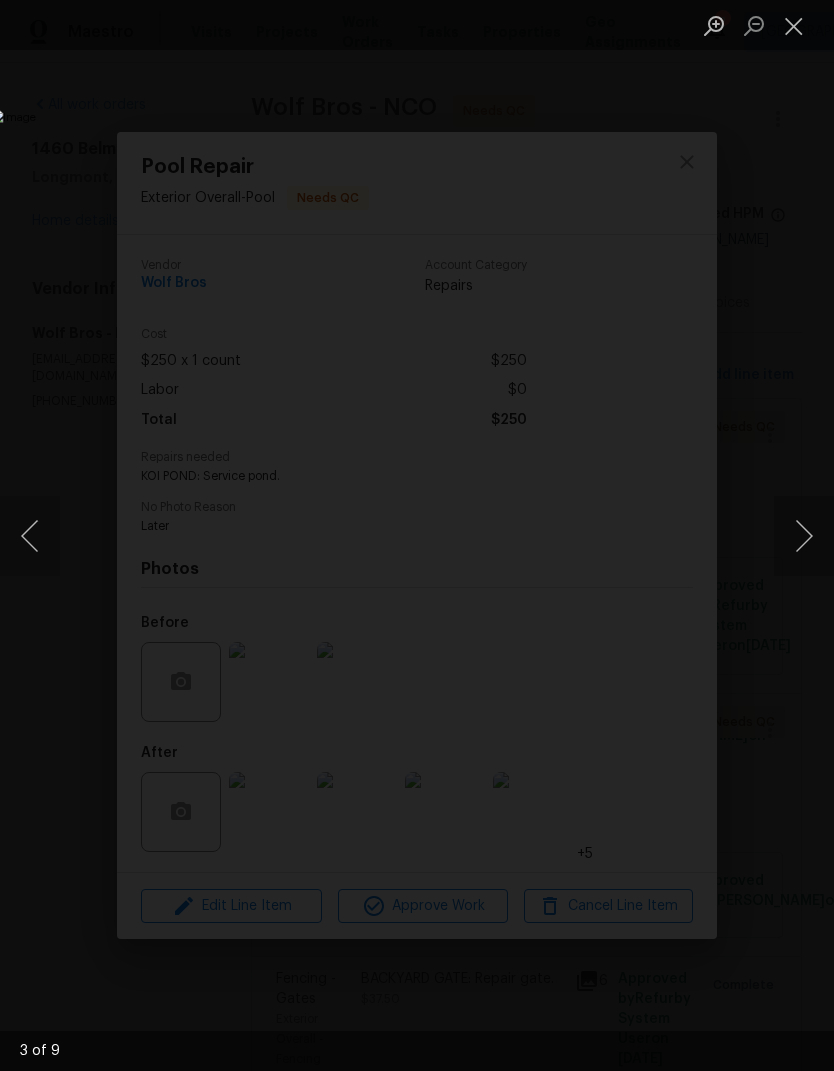 click at bounding box center (804, 536) 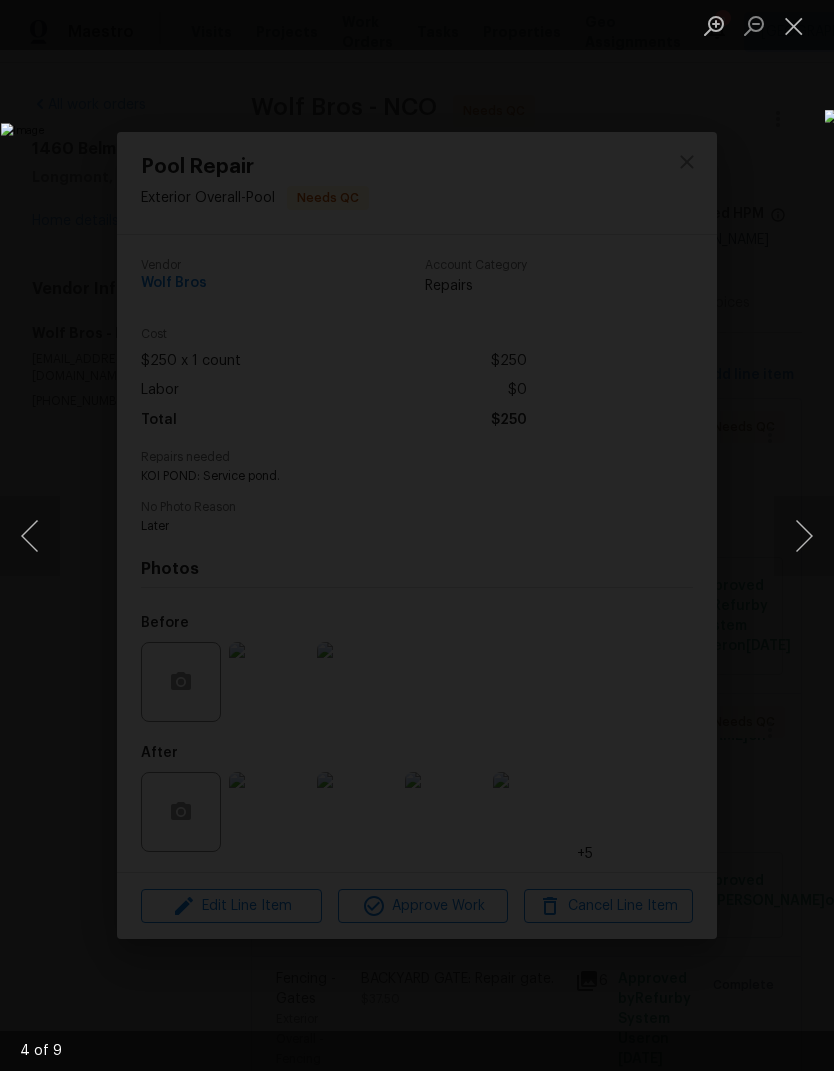 click at bounding box center (804, 536) 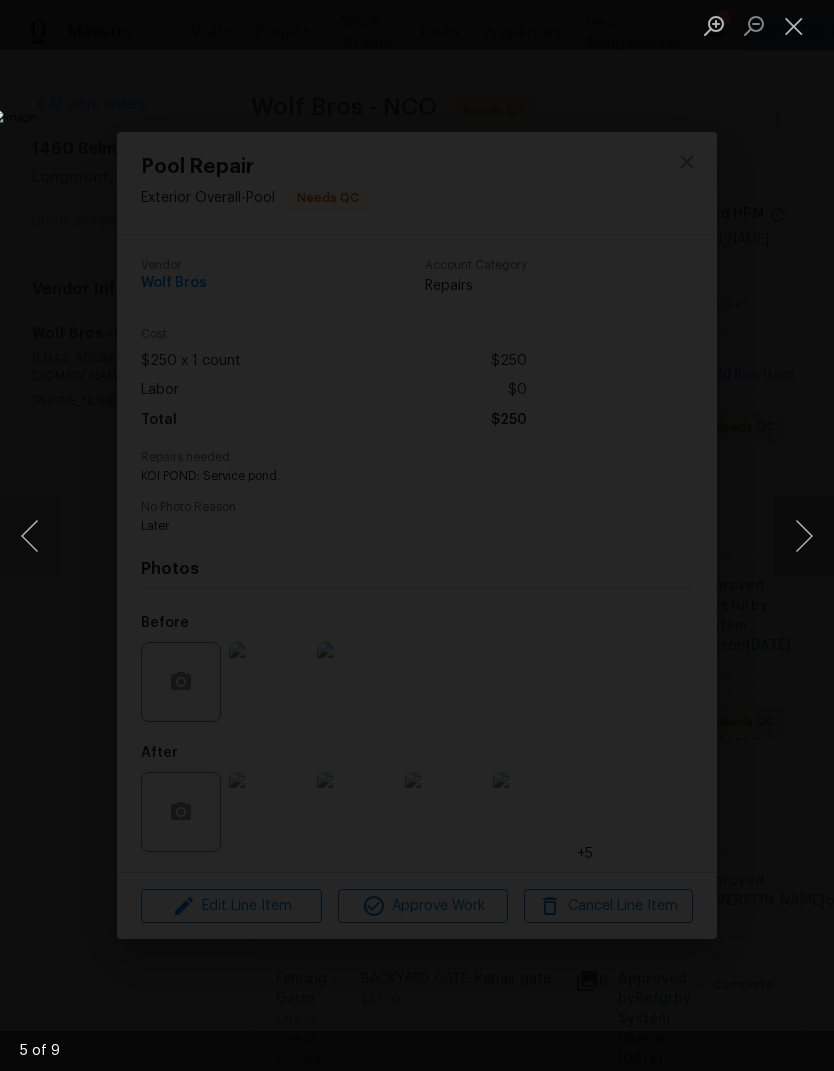 click at bounding box center (804, 536) 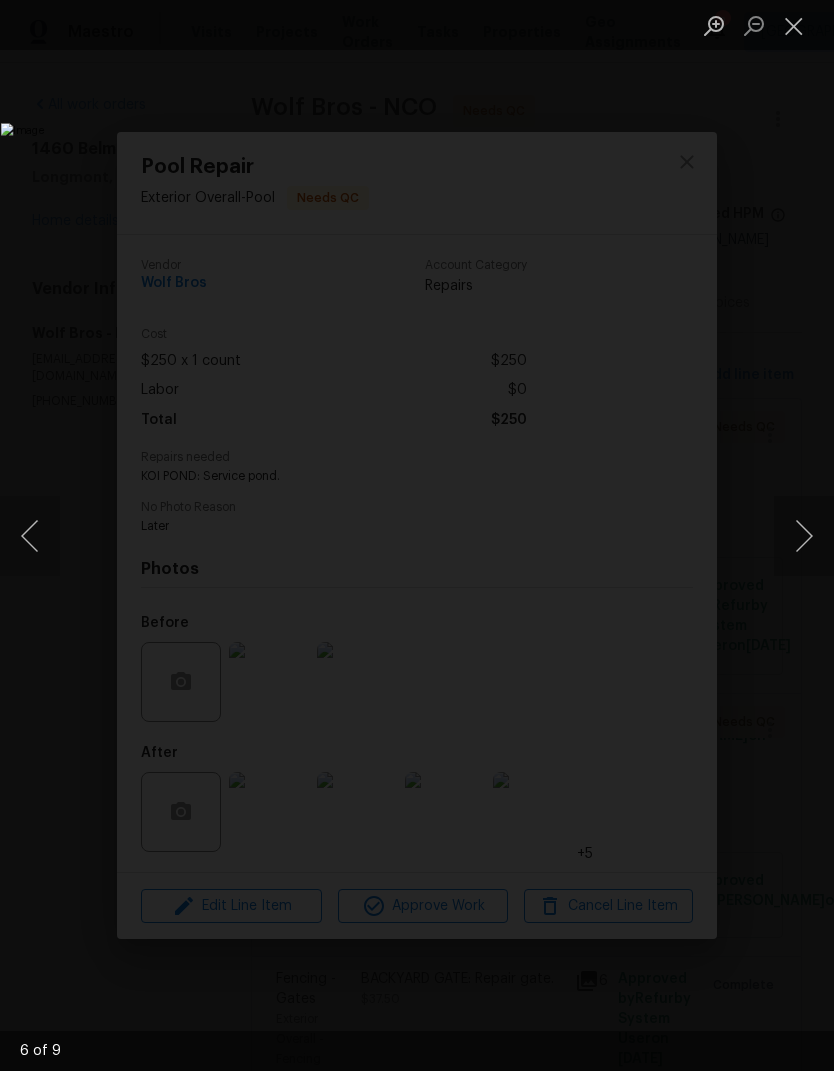 click at bounding box center [794, 25] 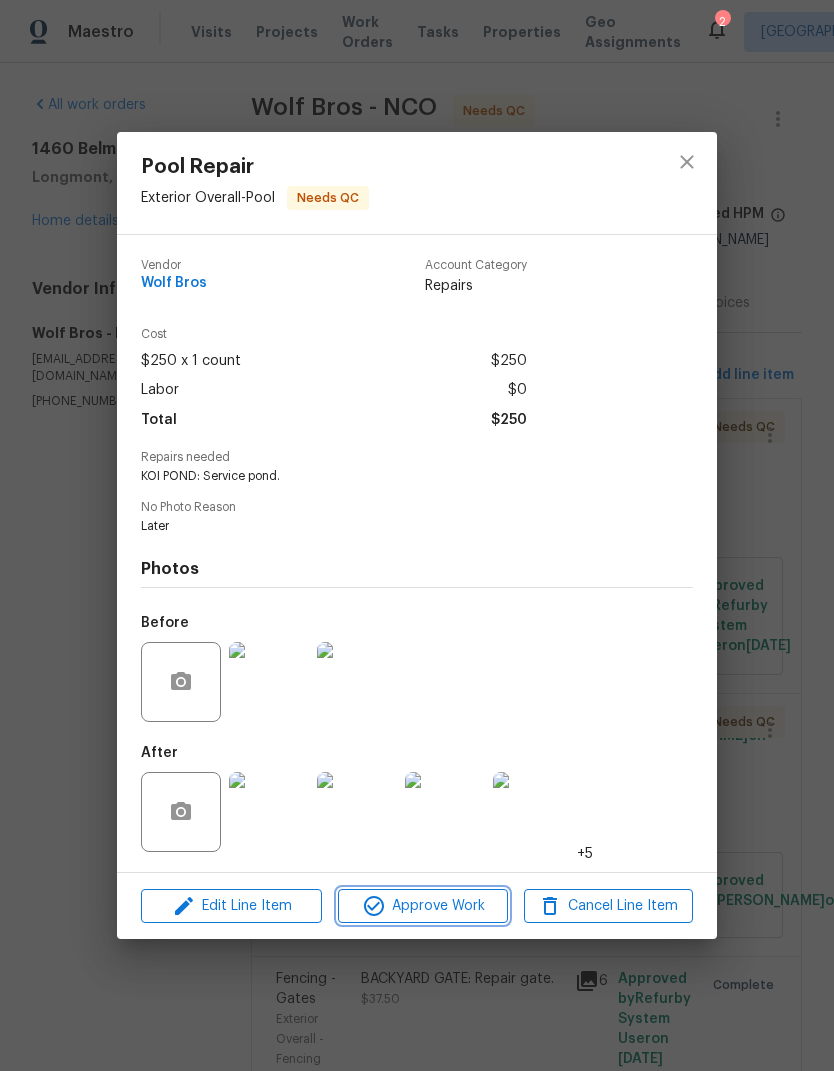 click on "Approve Work" at bounding box center (422, 906) 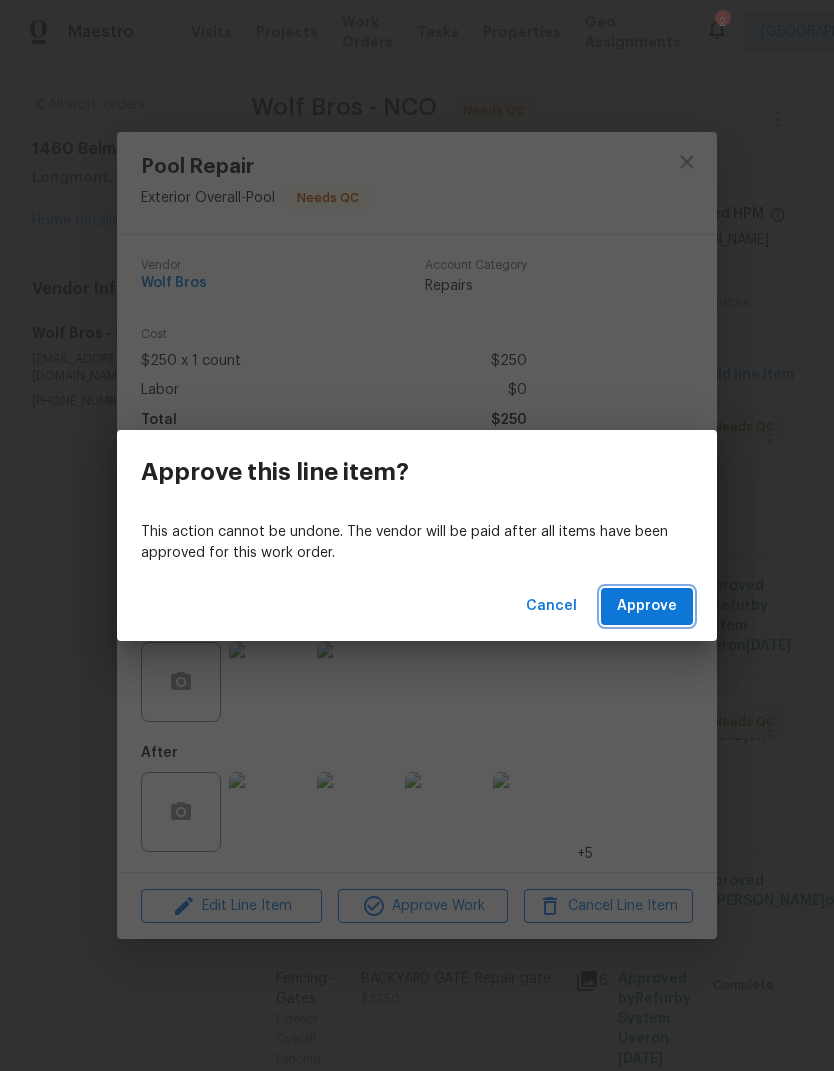 click on "Approve" at bounding box center [647, 606] 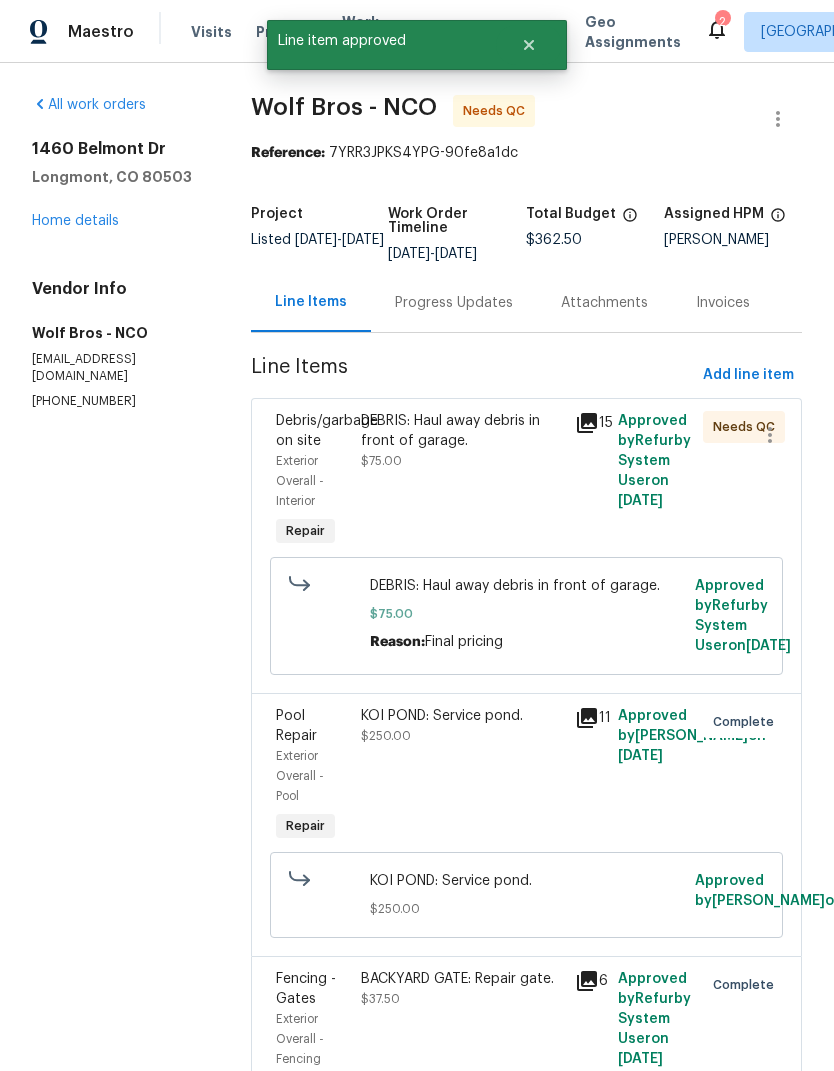 click on "15" at bounding box center (590, 481) 